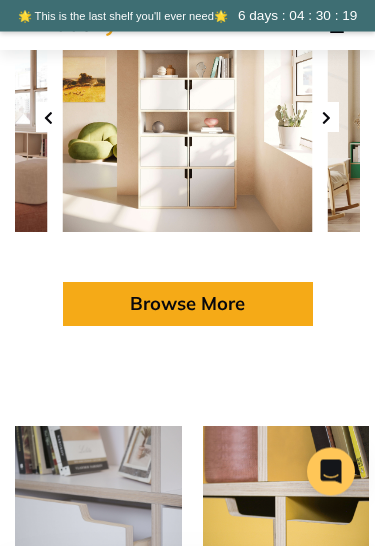 scroll, scrollTop: 864, scrollLeft: 0, axis: vertical 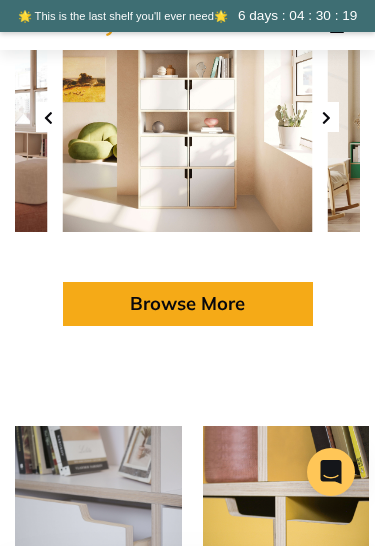 click on "Browse More" at bounding box center [188, 304] 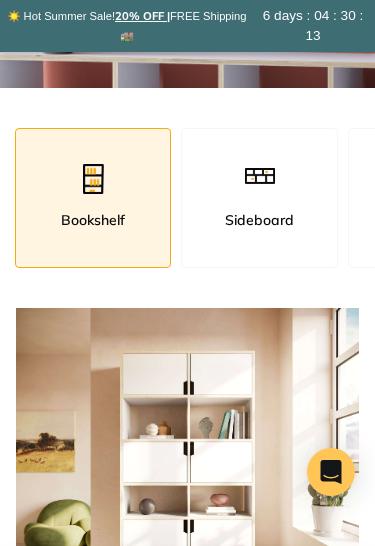 scroll, scrollTop: 157, scrollLeft: 0, axis: vertical 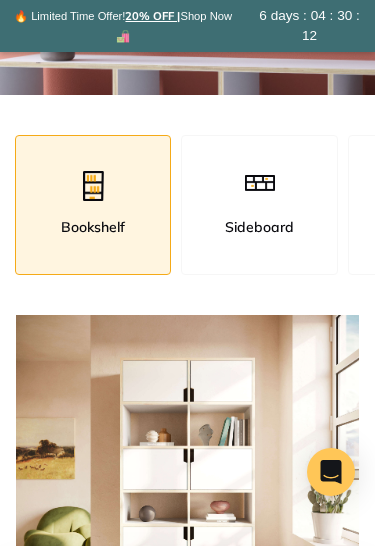 click on "Sideboard" at bounding box center [259, 204] 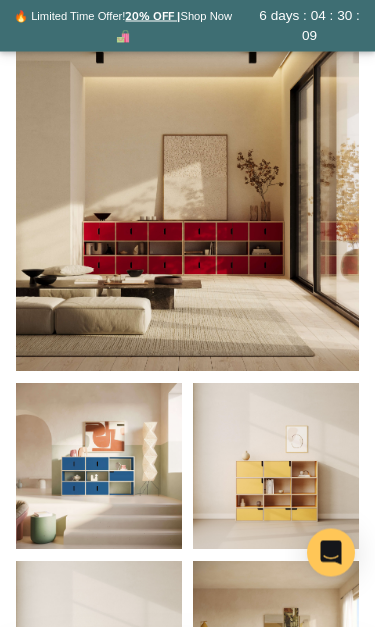 scroll, scrollTop: 444, scrollLeft: 0, axis: vertical 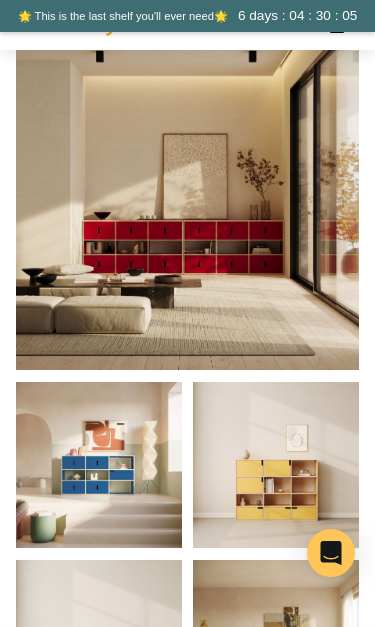 click on "Sideboard Available in 5 colors Customize Now" at bounding box center (276, 500) 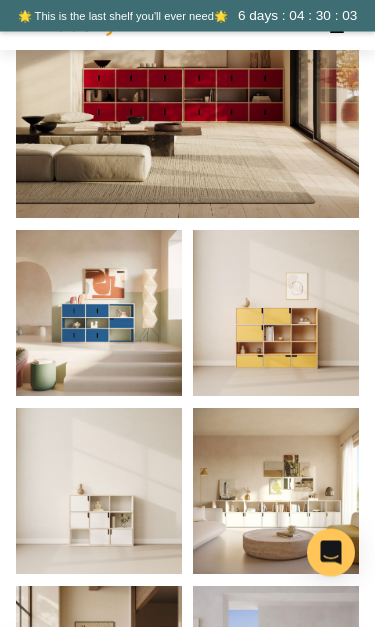 click on "Sideboard Available in 5 colors Customize Now" at bounding box center [276, 349] 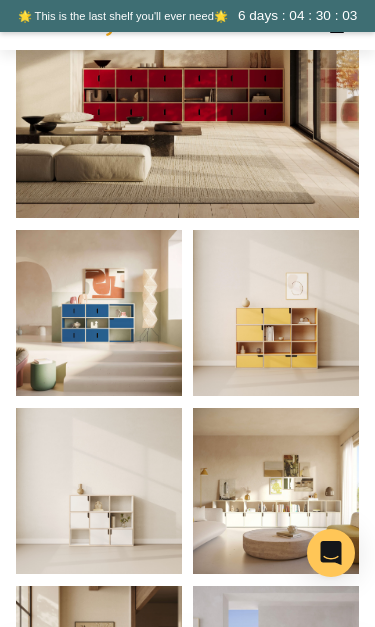 click on "Customize Now" at bounding box center (278, 363) 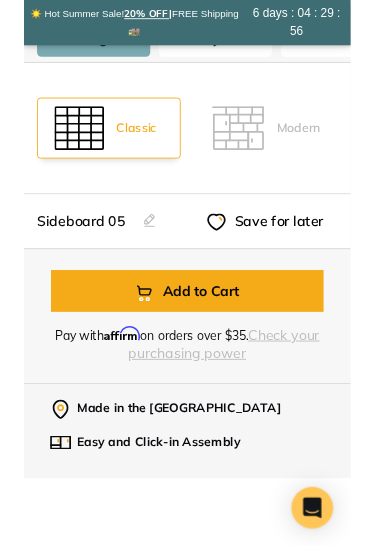scroll, scrollTop: 125, scrollLeft: 0, axis: vertical 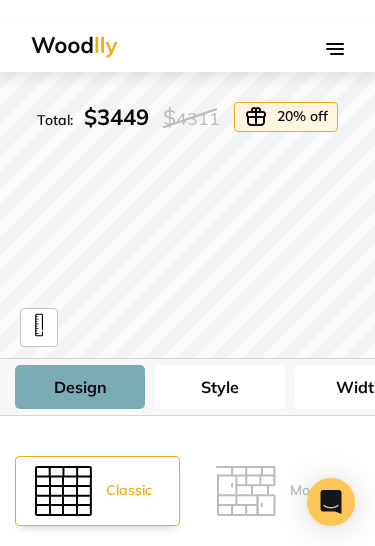 click at bounding box center (74, 47) 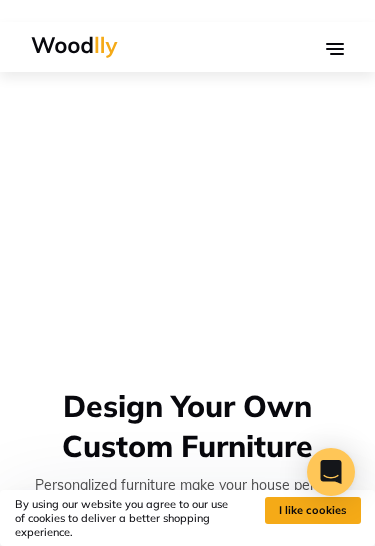 scroll, scrollTop: 0, scrollLeft: 0, axis: both 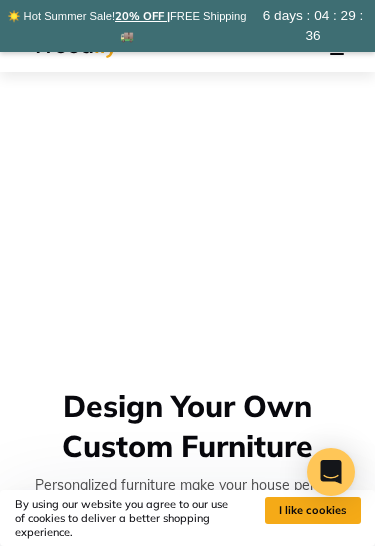 click at bounding box center [335, 49] 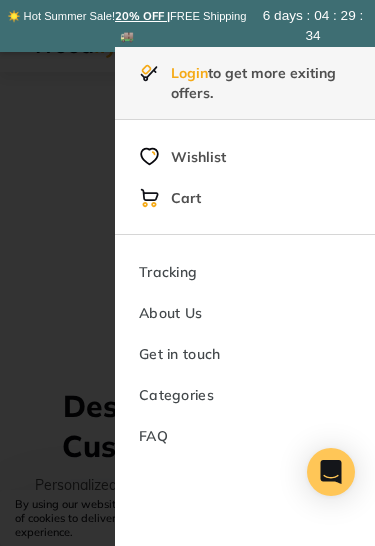 click on "Get in touch" at bounding box center [245, 353] 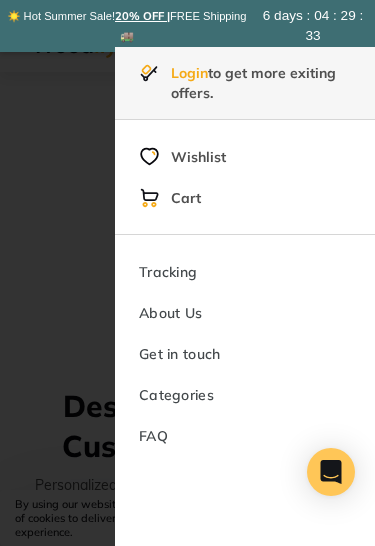 click at bounding box center [187, 273] 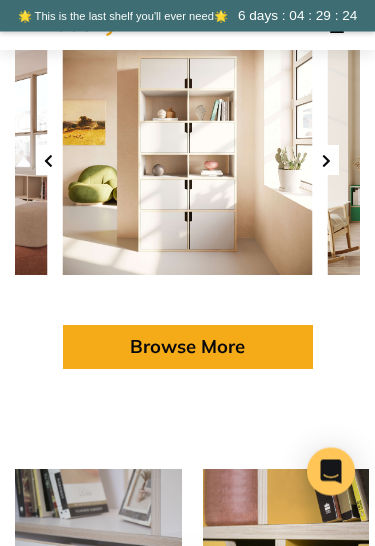 scroll, scrollTop: 819, scrollLeft: 0, axis: vertical 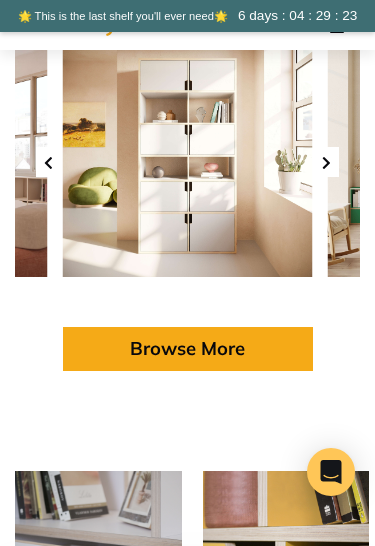 click on "Browse More" at bounding box center (188, 349) 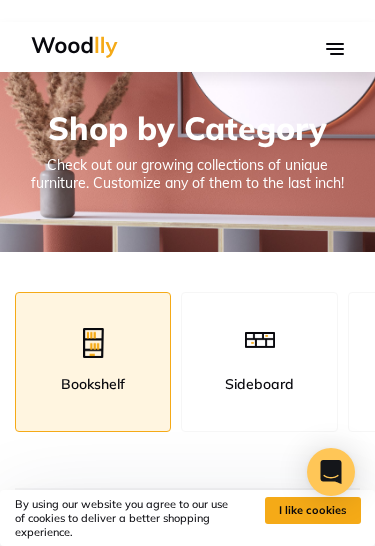 scroll, scrollTop: 0, scrollLeft: 0, axis: both 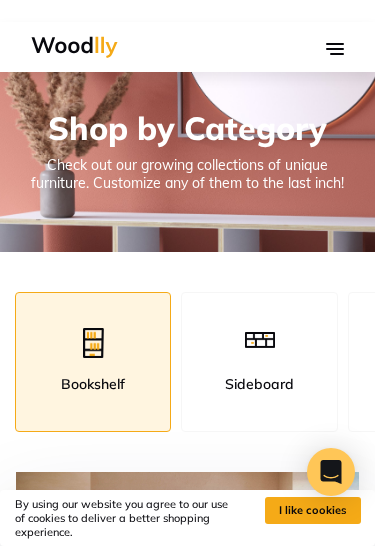 click on "Sideboard" at bounding box center (259, 384) 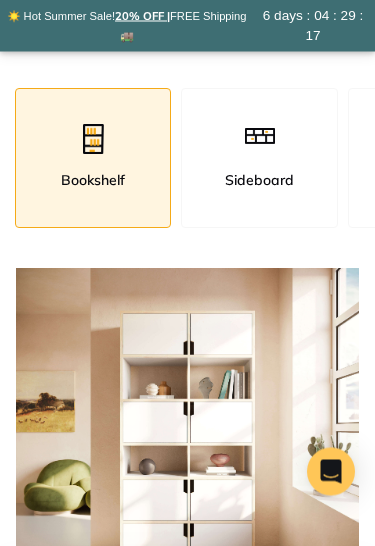 scroll, scrollTop: 204, scrollLeft: 0, axis: vertical 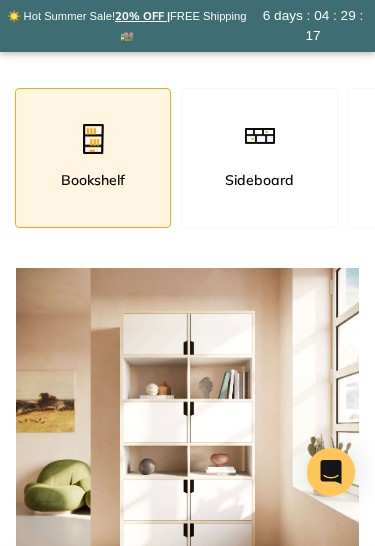 click on "Sideboard" at bounding box center (259, 180) 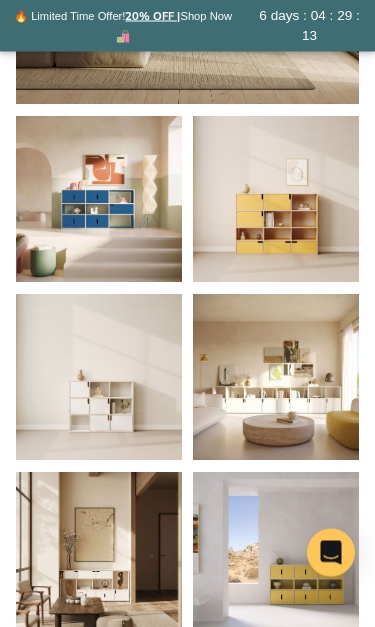 scroll, scrollTop: 713, scrollLeft: 0, axis: vertical 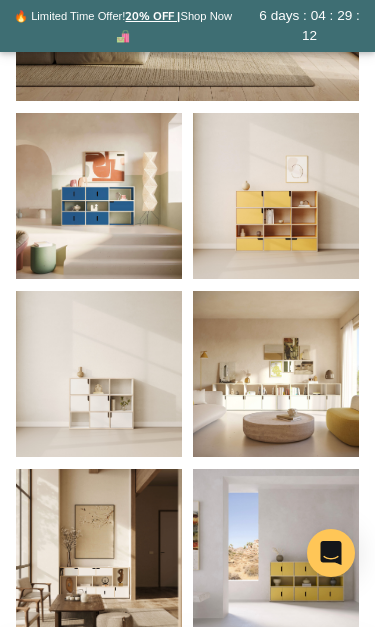 click on "Customize Now" at bounding box center [278, 246] 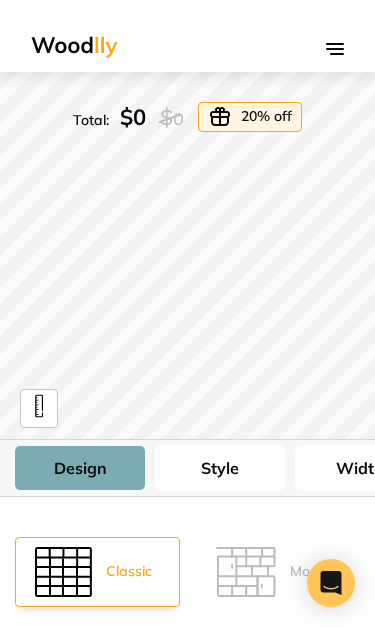 scroll, scrollTop: 0, scrollLeft: 0, axis: both 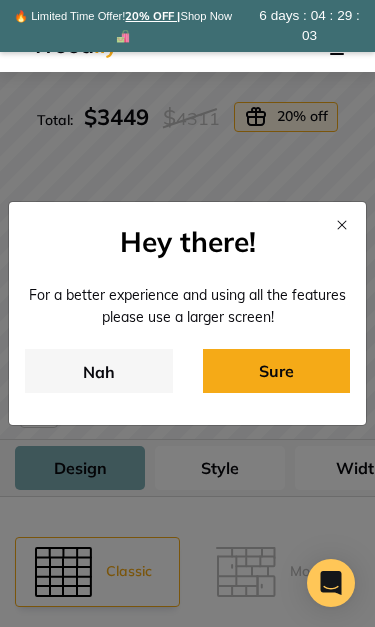 click on "Hey there!
For a better experience and using all the features please use a larger screen!
Nah
Sure" at bounding box center (187, 313) 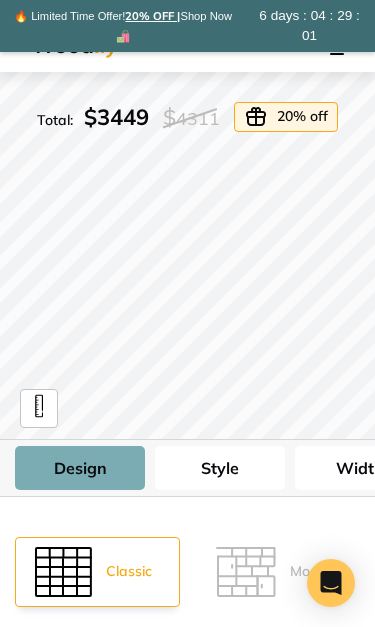 click on "Width" at bounding box center [360, 468] 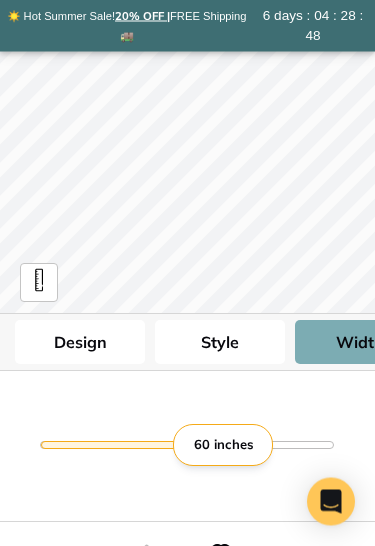 scroll, scrollTop: 126, scrollLeft: 0, axis: vertical 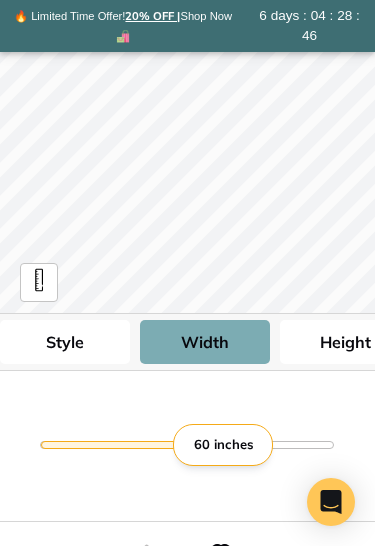 click on "Height" at bounding box center (345, 342) 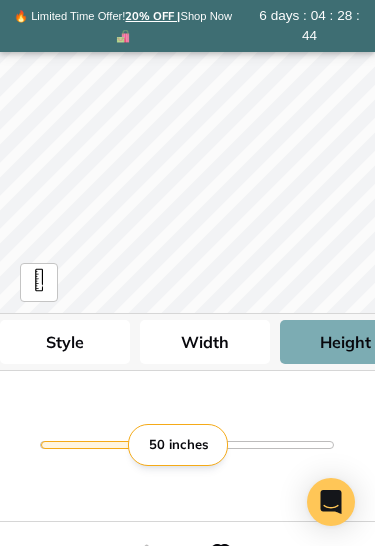click at bounding box center [188, 444] 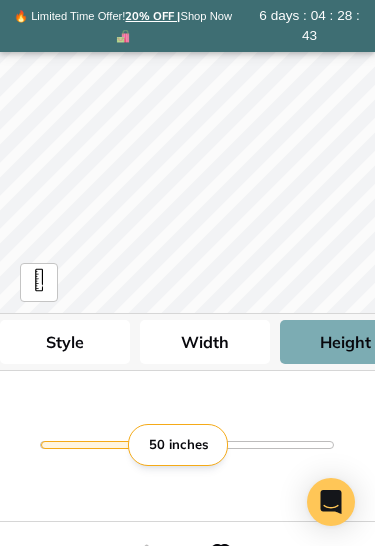 click at bounding box center (188, 444) 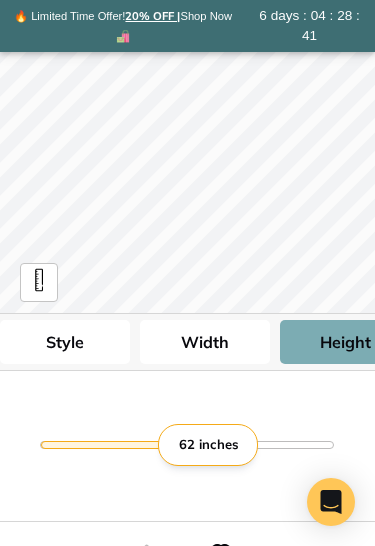 type on "3" 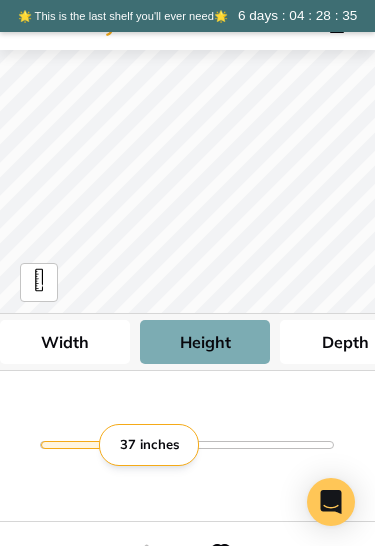 click on "Depth" at bounding box center [345, 342] 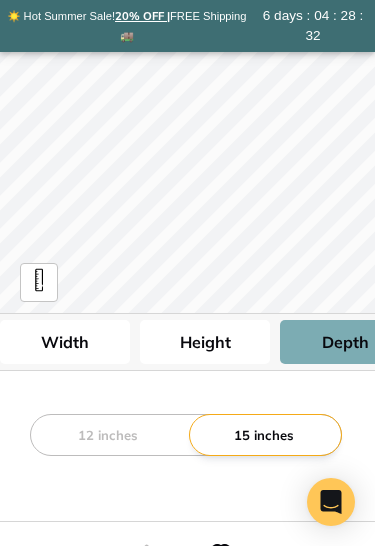 click on "12 inches" at bounding box center (107, 435) 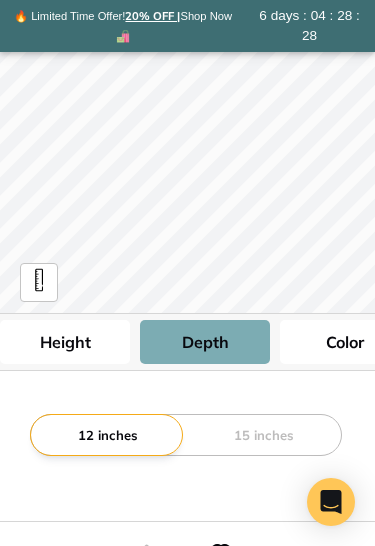 click on "Color" at bounding box center (345, 342) 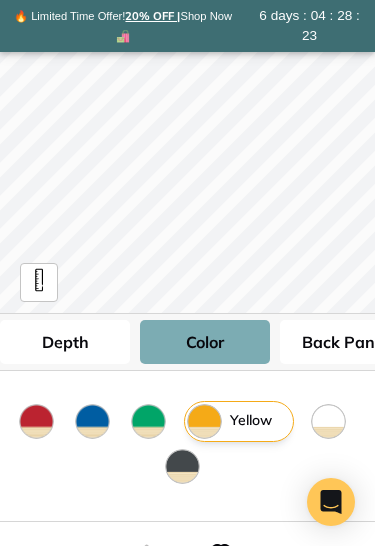 click on "Back Panel" at bounding box center (345, 342) 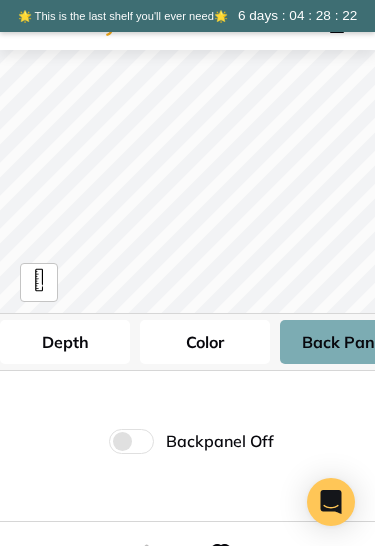 click on "Back Panel" at bounding box center [345, 342] 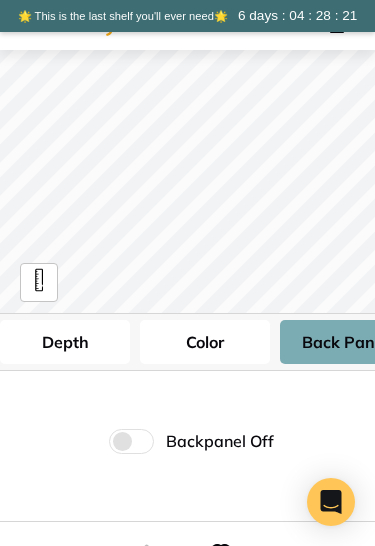 click on "Backpanel Off" at bounding box center [220, 441] 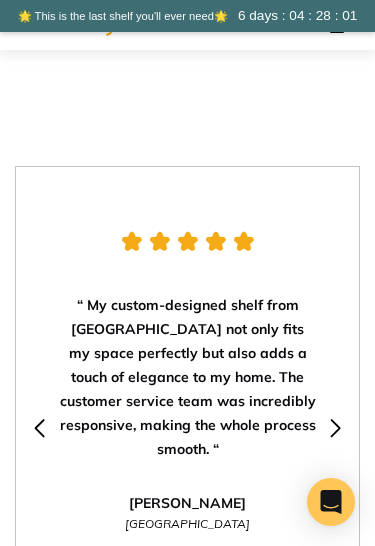 scroll, scrollTop: 2964, scrollLeft: 0, axis: vertical 